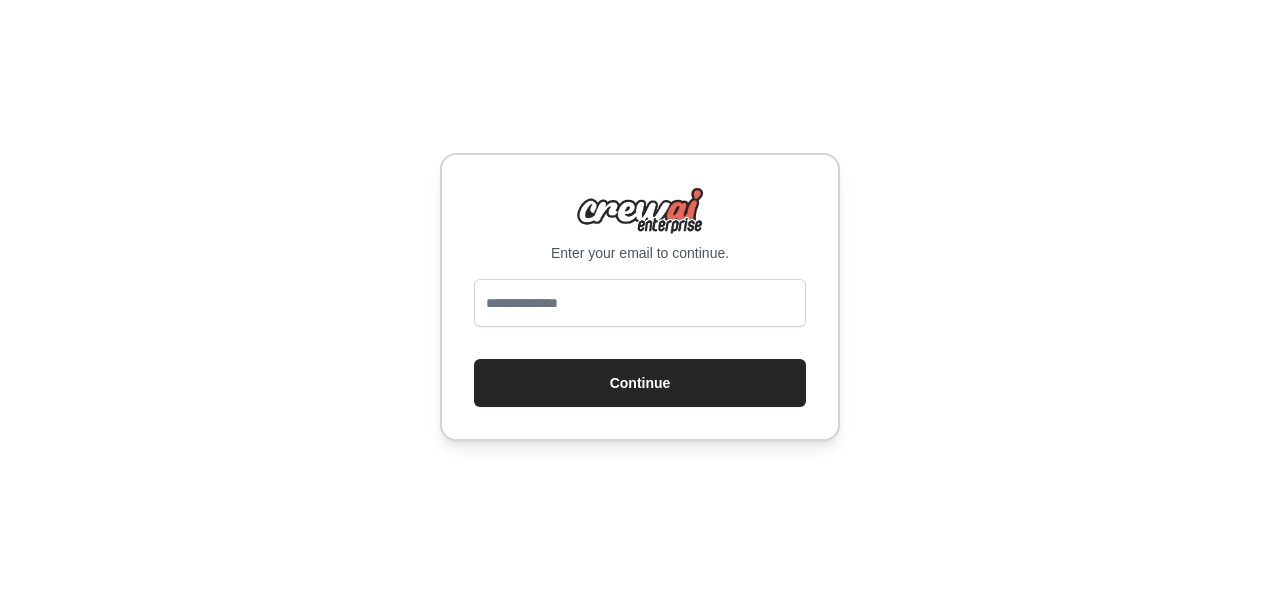 scroll, scrollTop: 0, scrollLeft: 0, axis: both 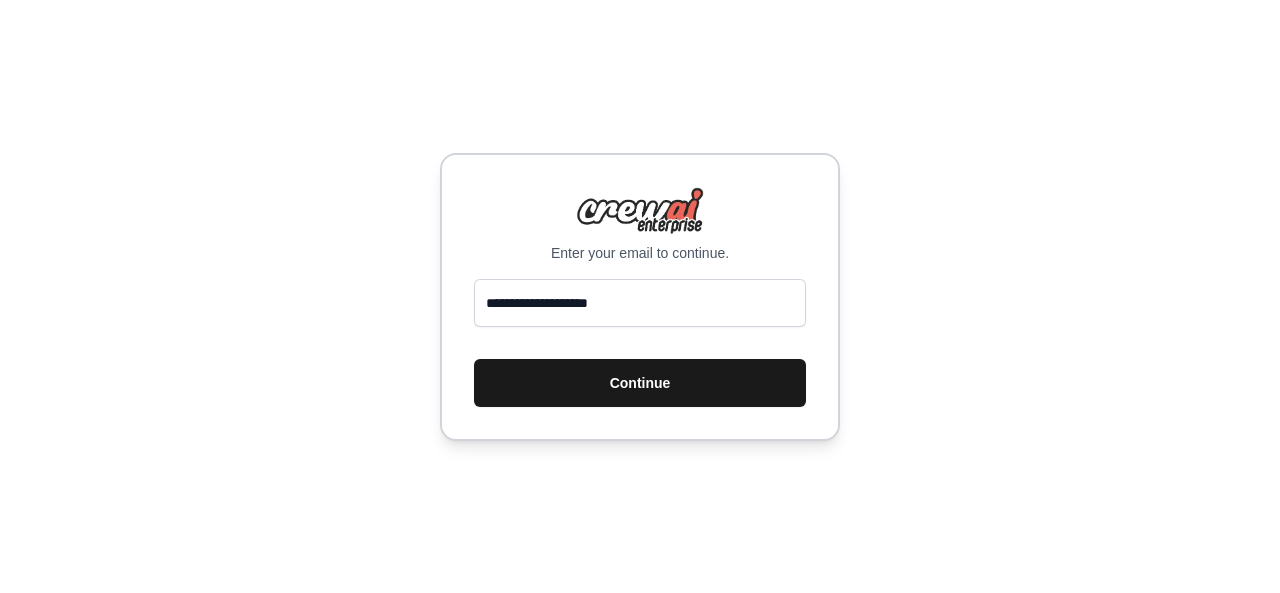 click on "Continue" at bounding box center (640, 383) 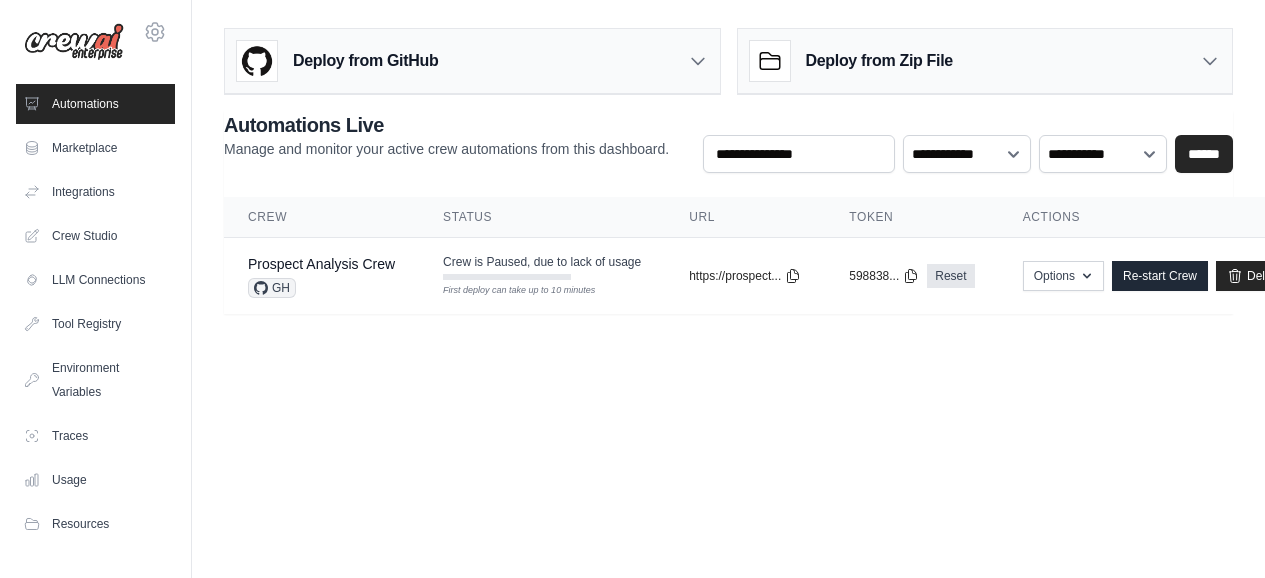 scroll, scrollTop: 0, scrollLeft: 0, axis: both 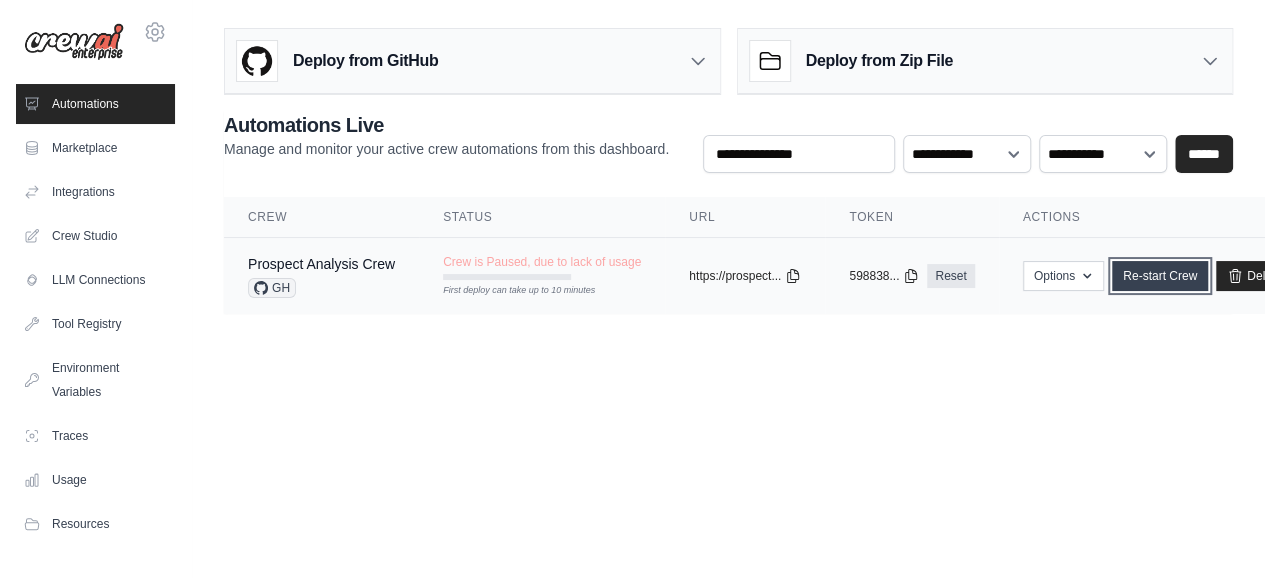 click on "Re-start Crew" at bounding box center [1160, 276] 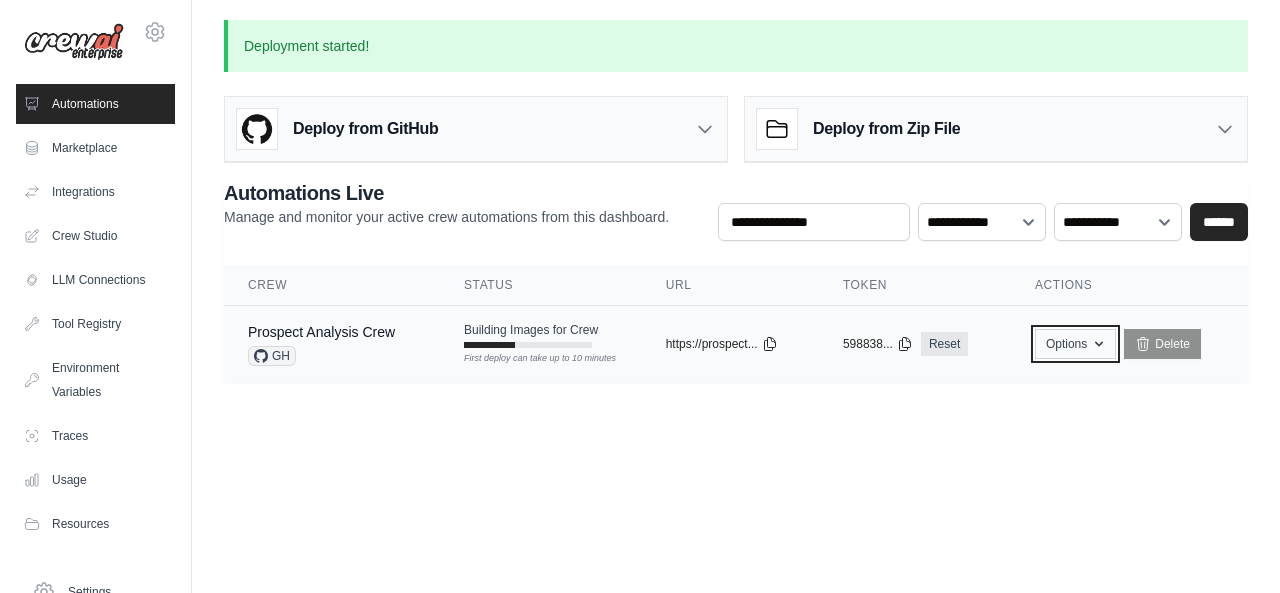 click 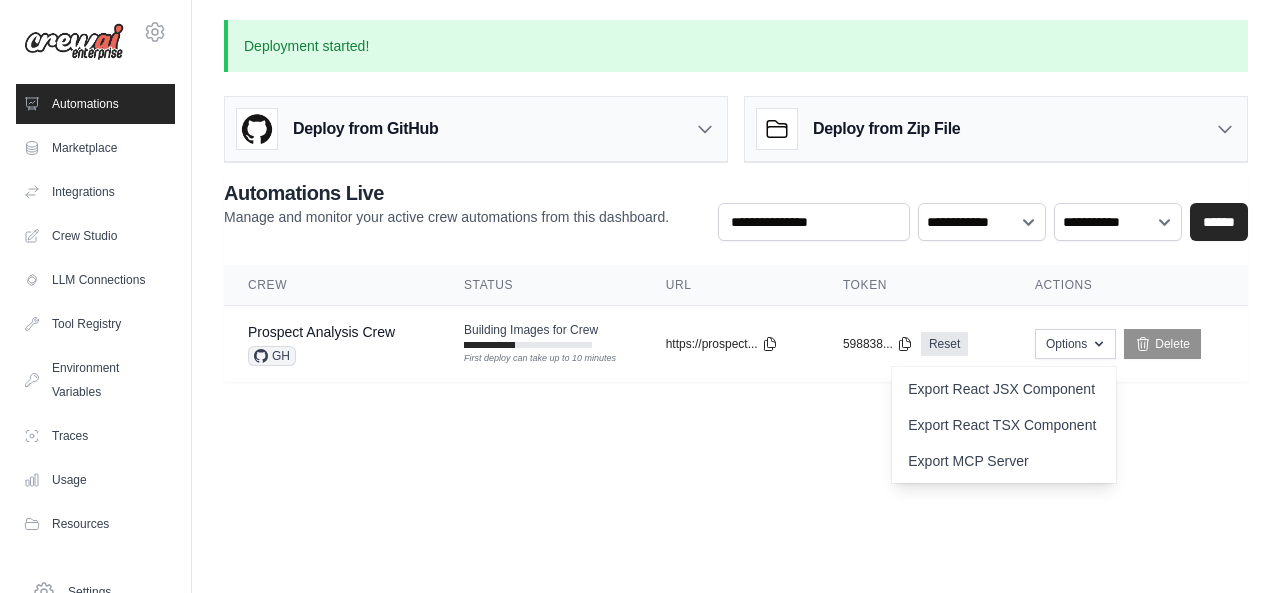 click on "Deployment started!
Deploy from GitHub
Deploy your project directly from GitHub. Select a repository and
branch to get started.
Changes will be automatically synchronized with your deployment.
Configure GitHub
Deploy from Zip File
Choose file" at bounding box center [736, 213] 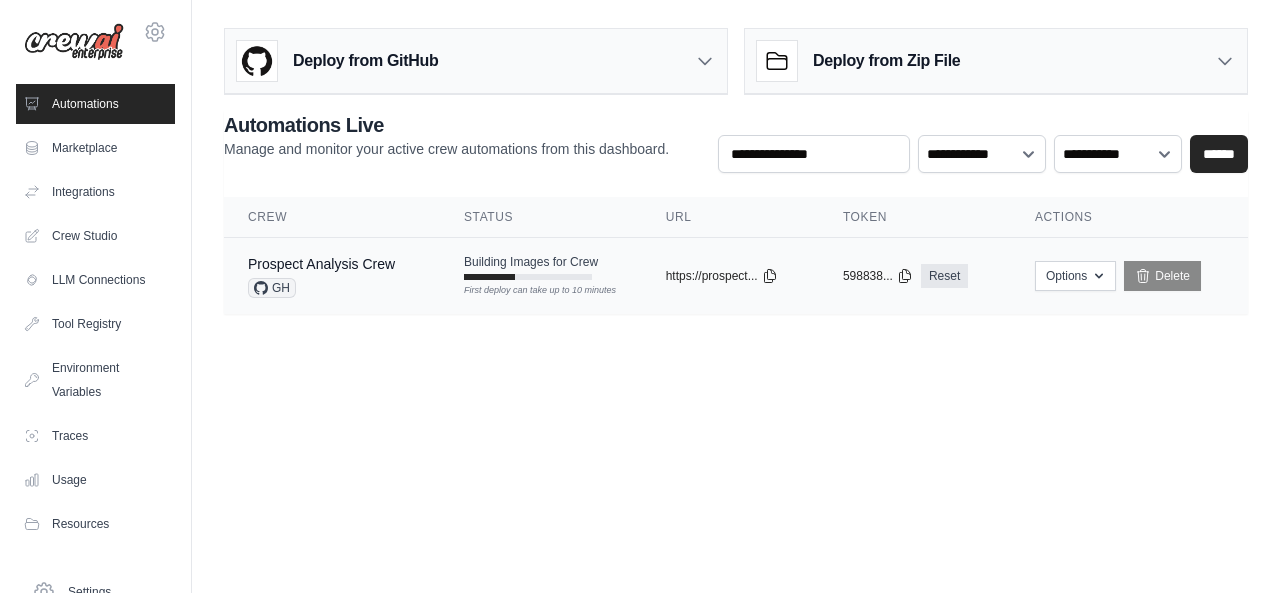 scroll, scrollTop: 0, scrollLeft: 0, axis: both 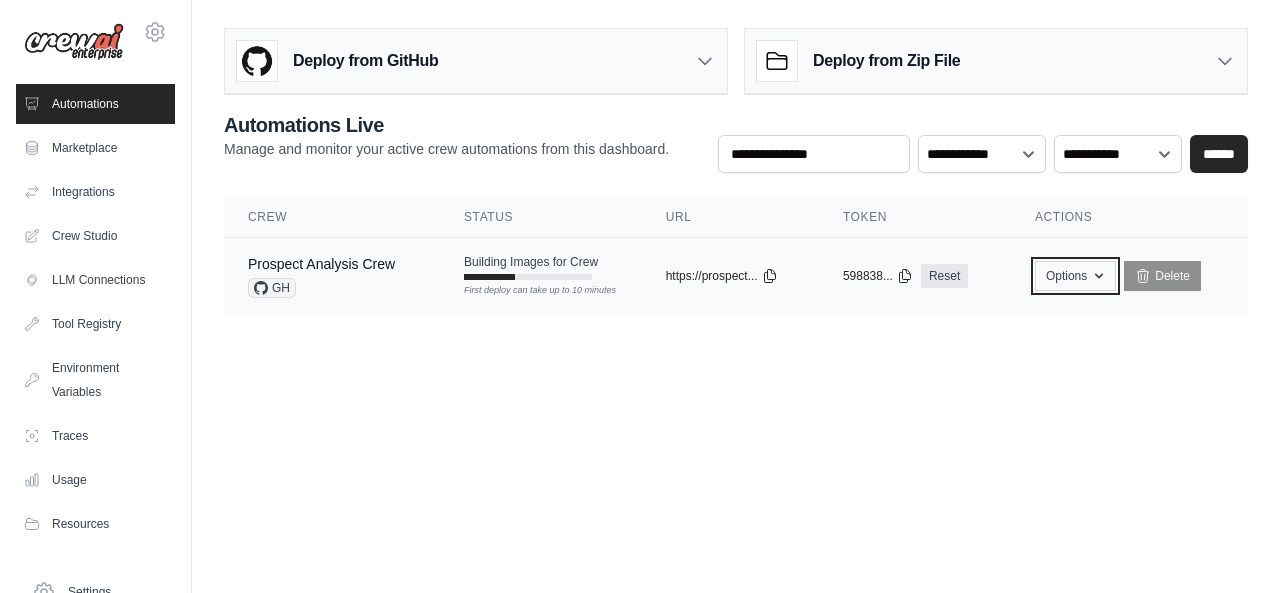 click 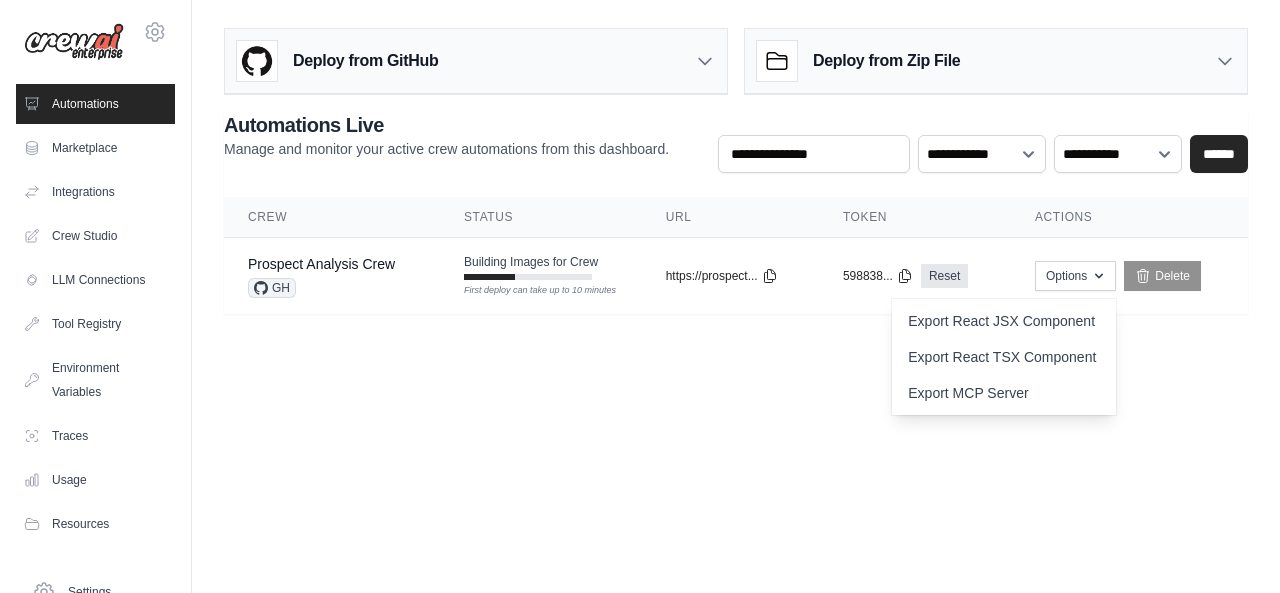 click on "Deploy from GitHub
Deploy your project directly from GitHub. Select a repository and
branch to get started.
Changes will be automatically synchronized with your deployment.
Configure GitHub
Deploy from Zip File
Choose file" at bounding box center [736, 179] 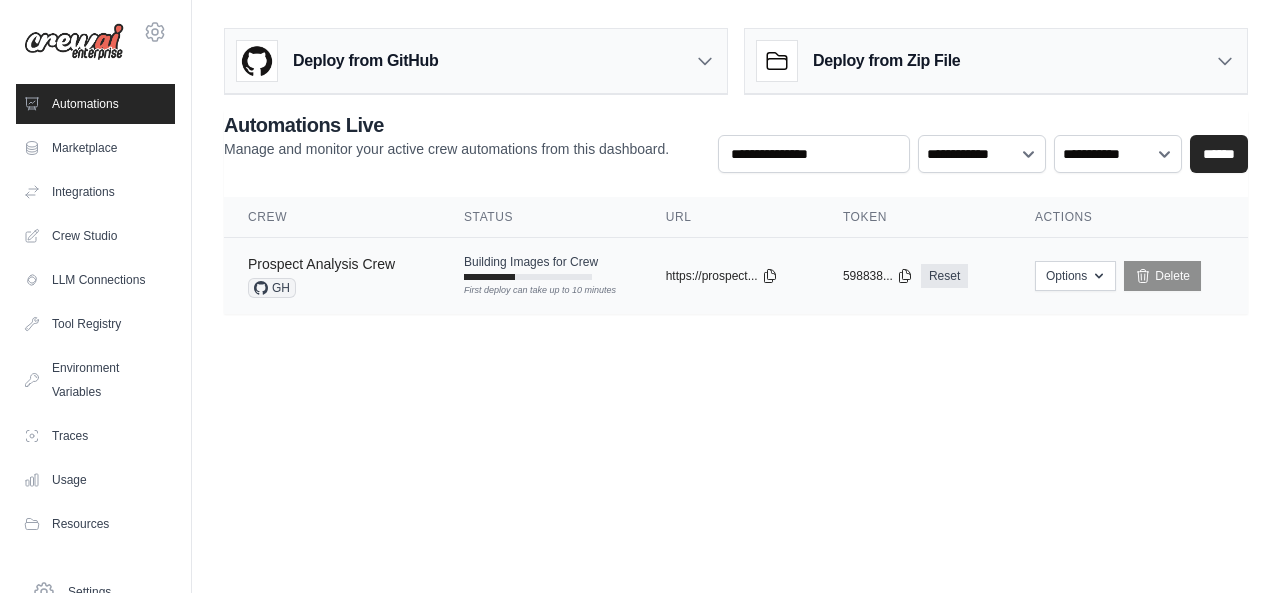 click on "Prospect Analysis Crew" at bounding box center [321, 264] 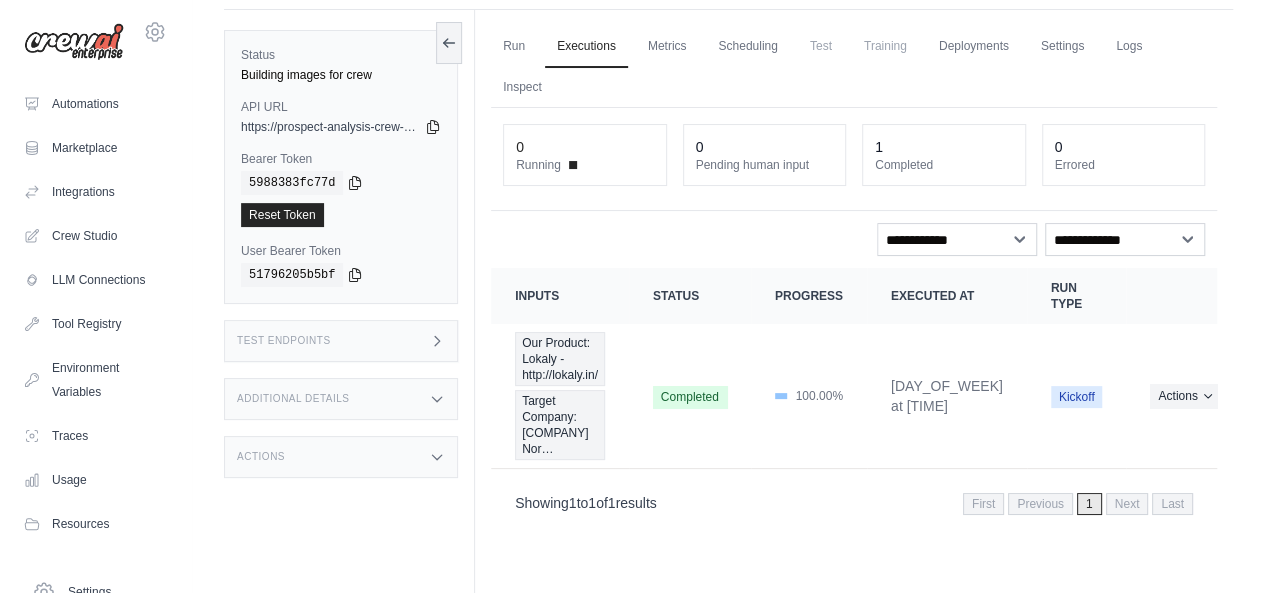 scroll, scrollTop: 84, scrollLeft: 0, axis: vertical 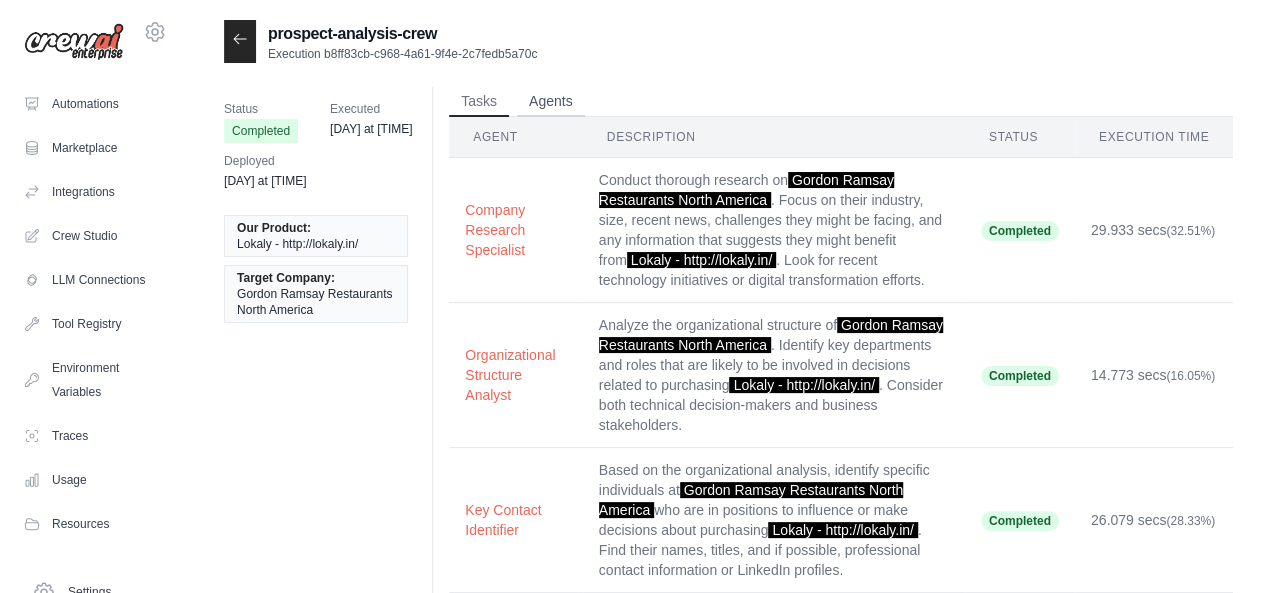click on "Agents" at bounding box center [551, 102] 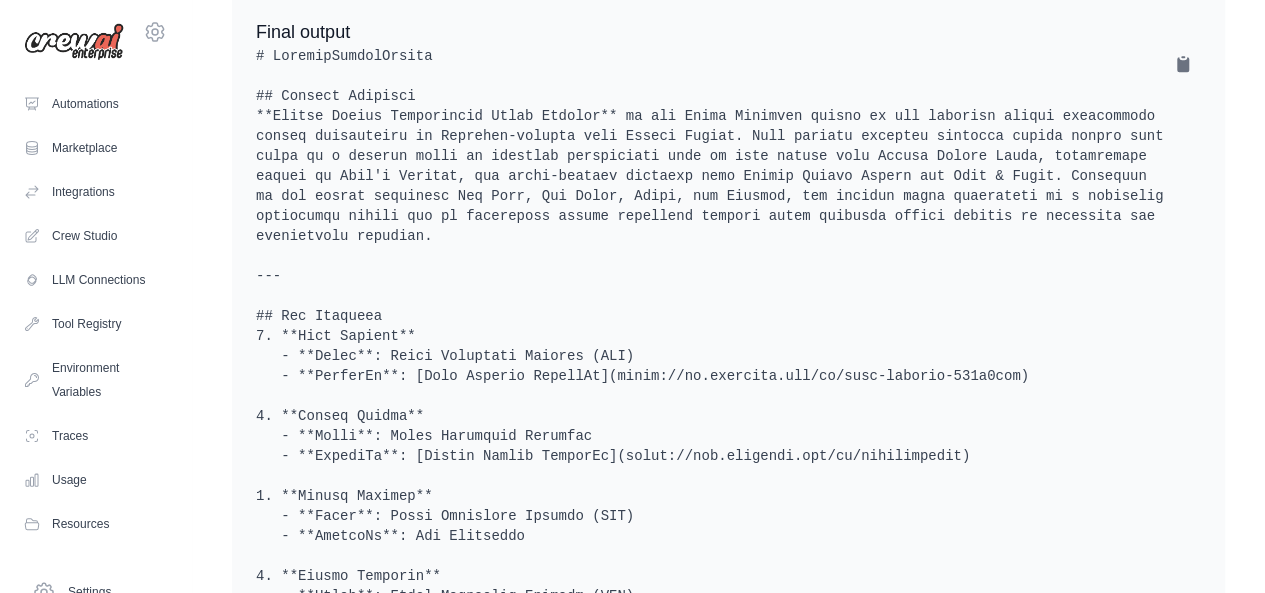 scroll, scrollTop: 0, scrollLeft: 0, axis: both 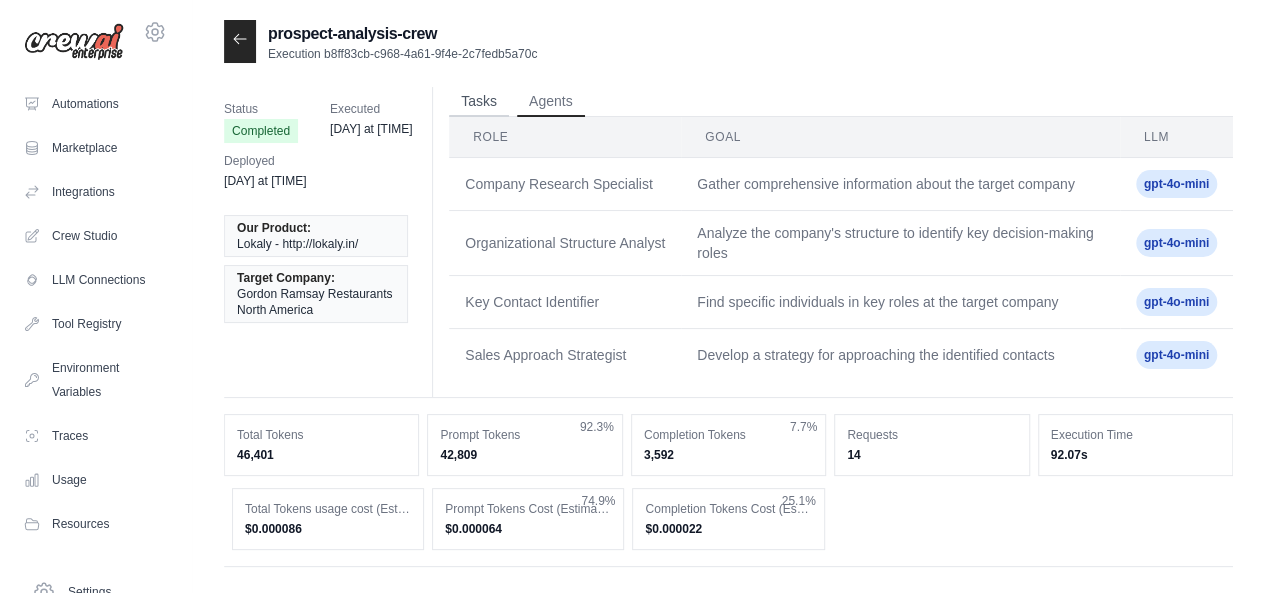 click on "Tasks" at bounding box center (479, 102) 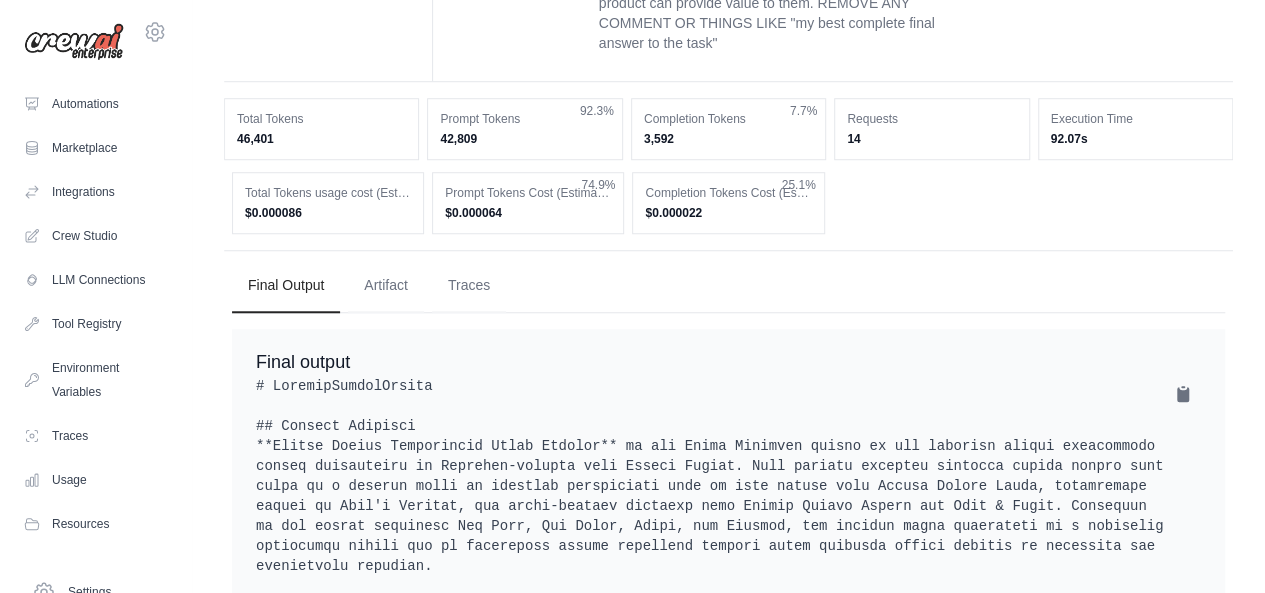scroll, scrollTop: 600, scrollLeft: 0, axis: vertical 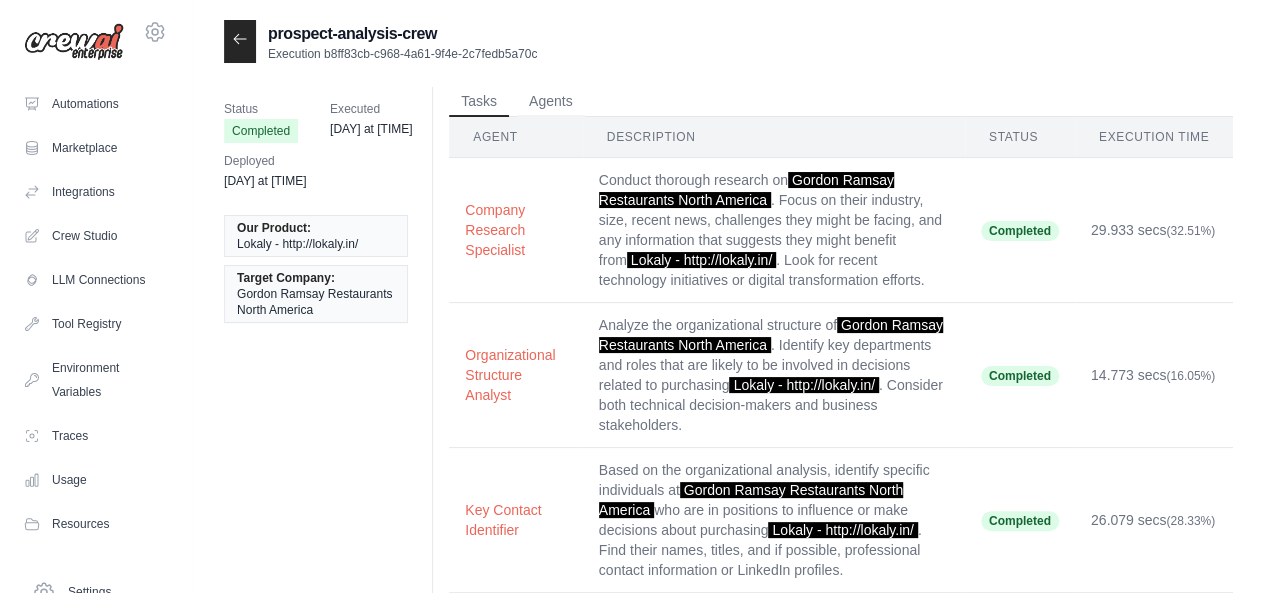 drag, startPoint x: 348, startPoint y: 27, endPoint x: 504, endPoint y: 27, distance: 156 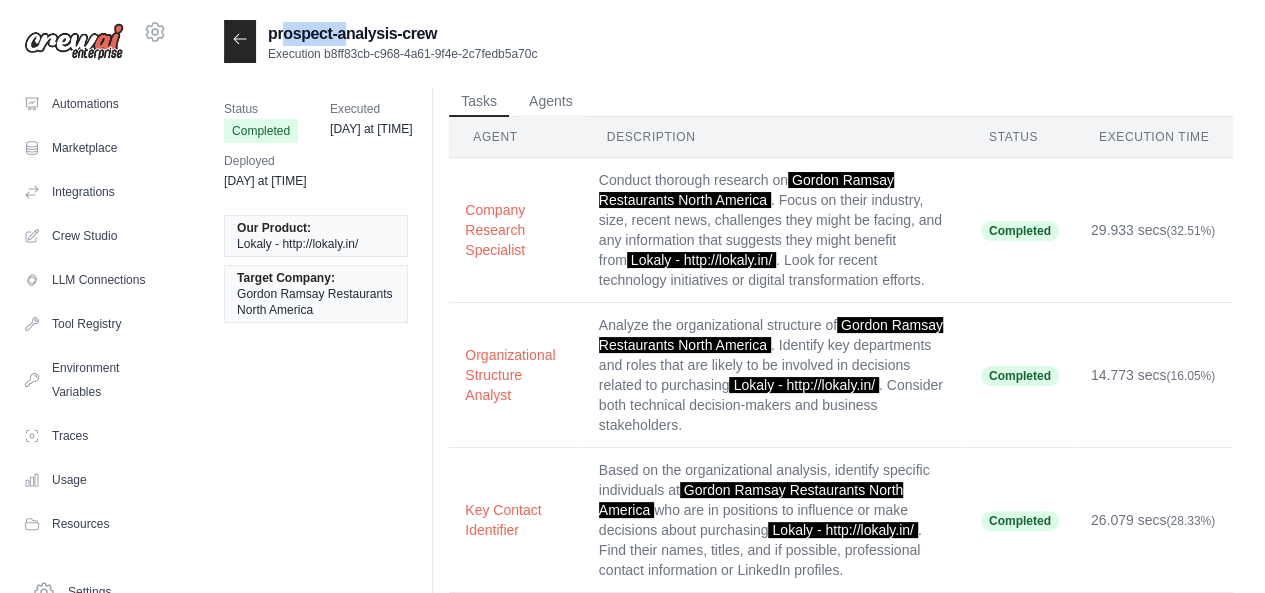 click on "prospect-analysis-crew" at bounding box center [402, 34] 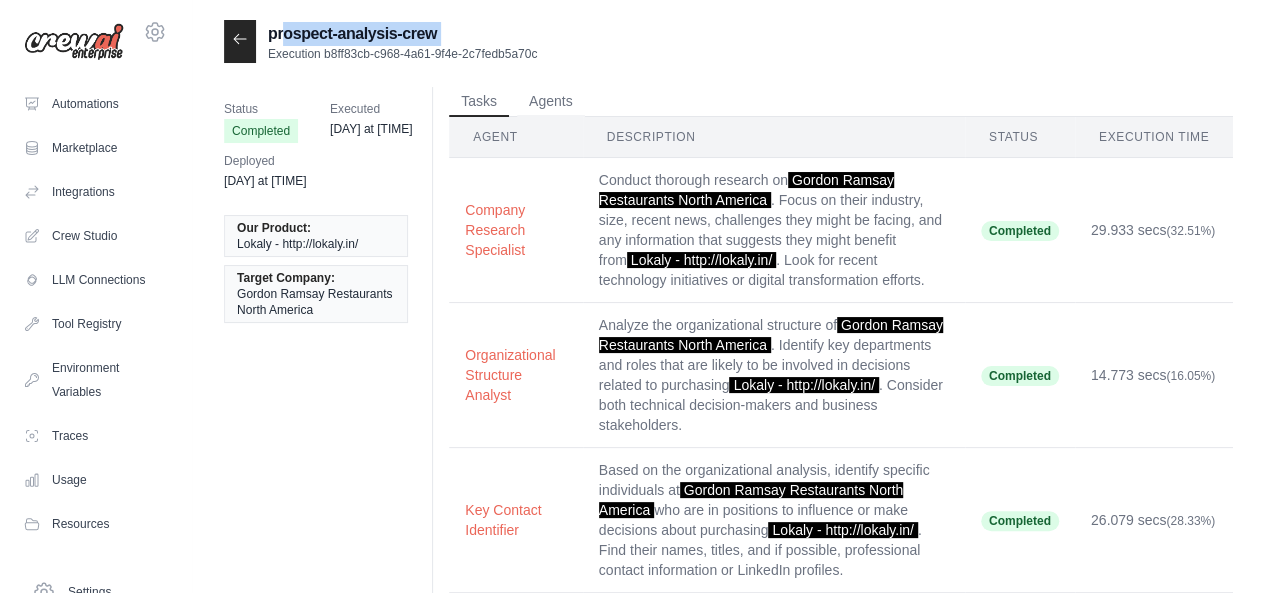 click on "prospect-analysis-crew" at bounding box center [402, 34] 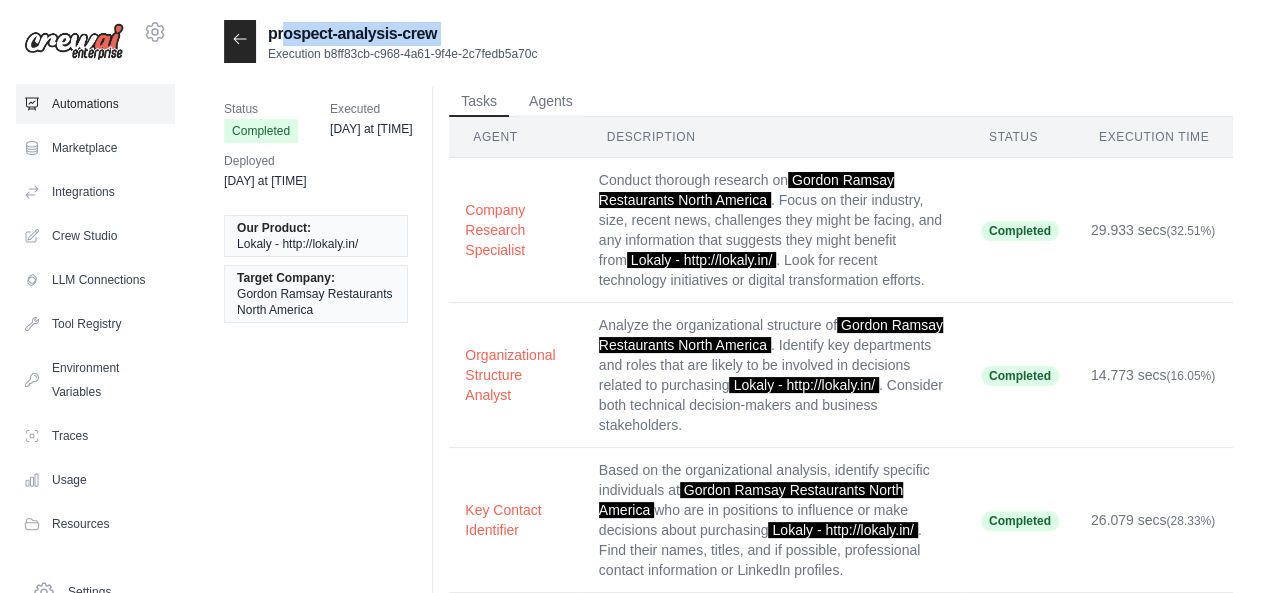 click on "Automations" at bounding box center [95, 104] 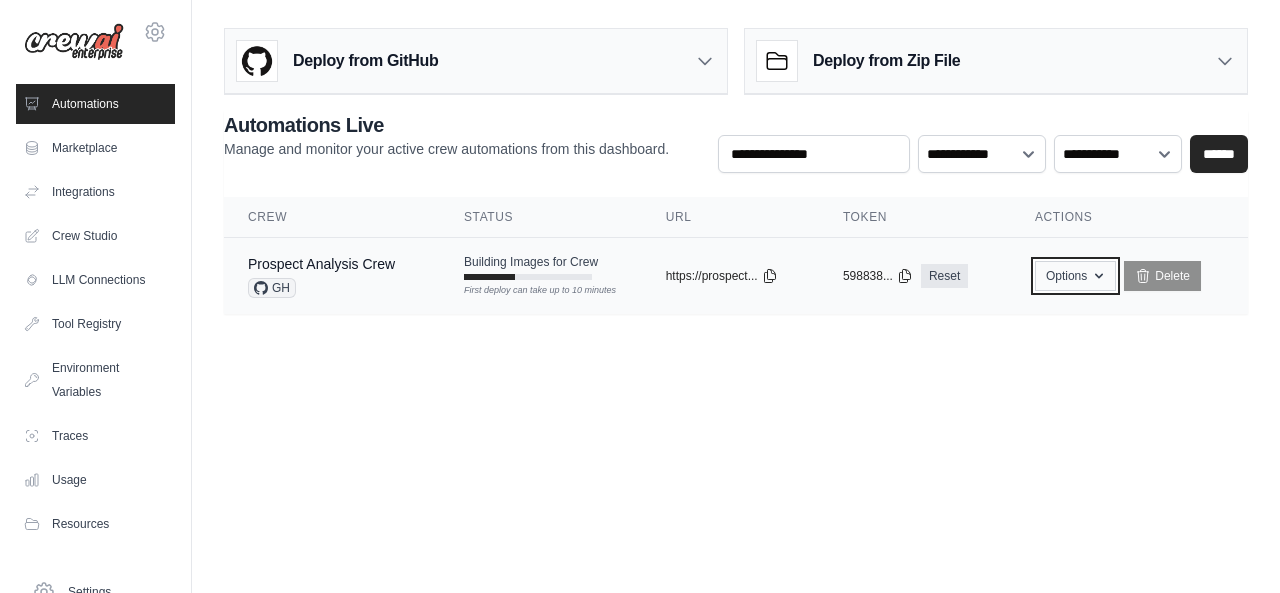 click 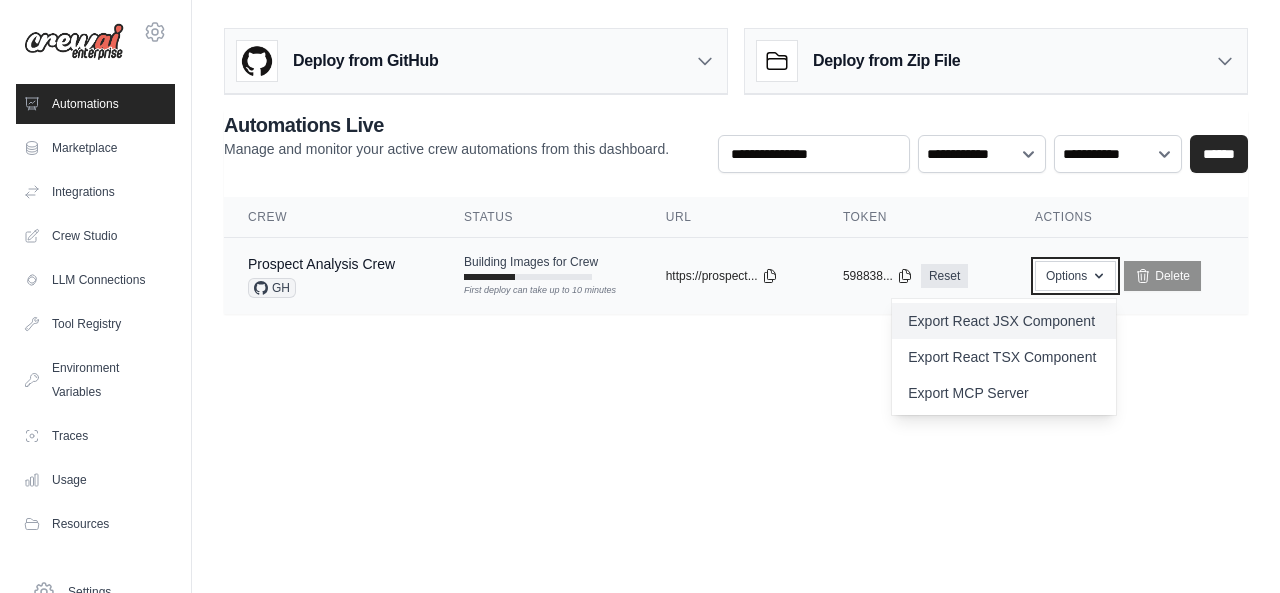 type 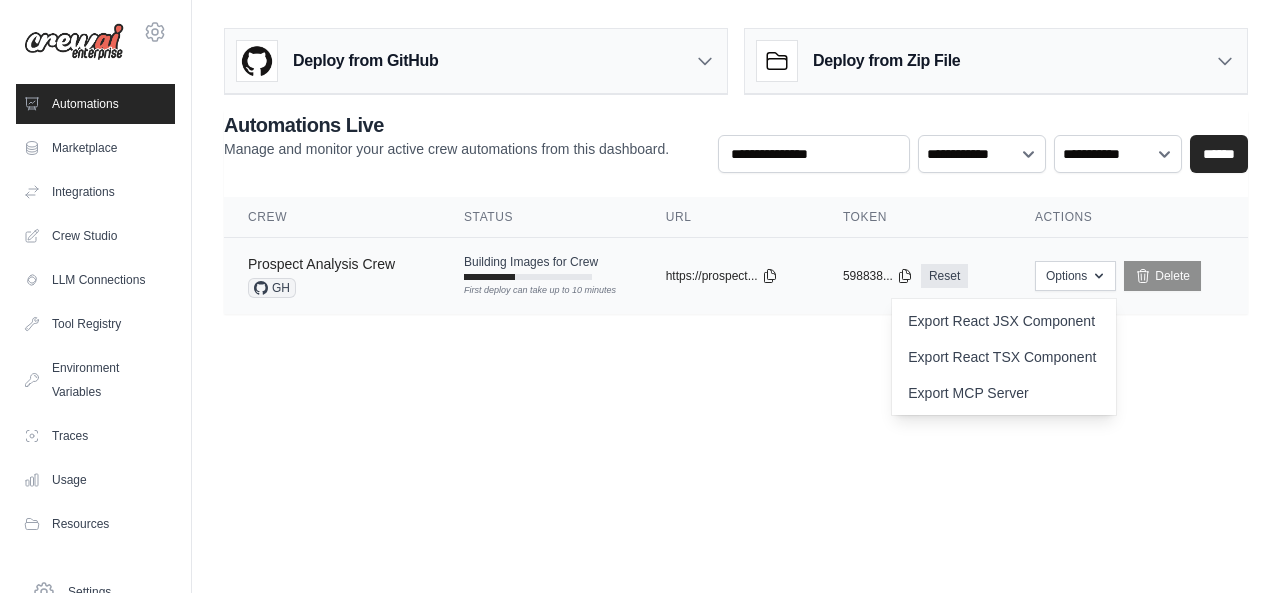 click on "Prospect Analysis Crew" at bounding box center [321, 264] 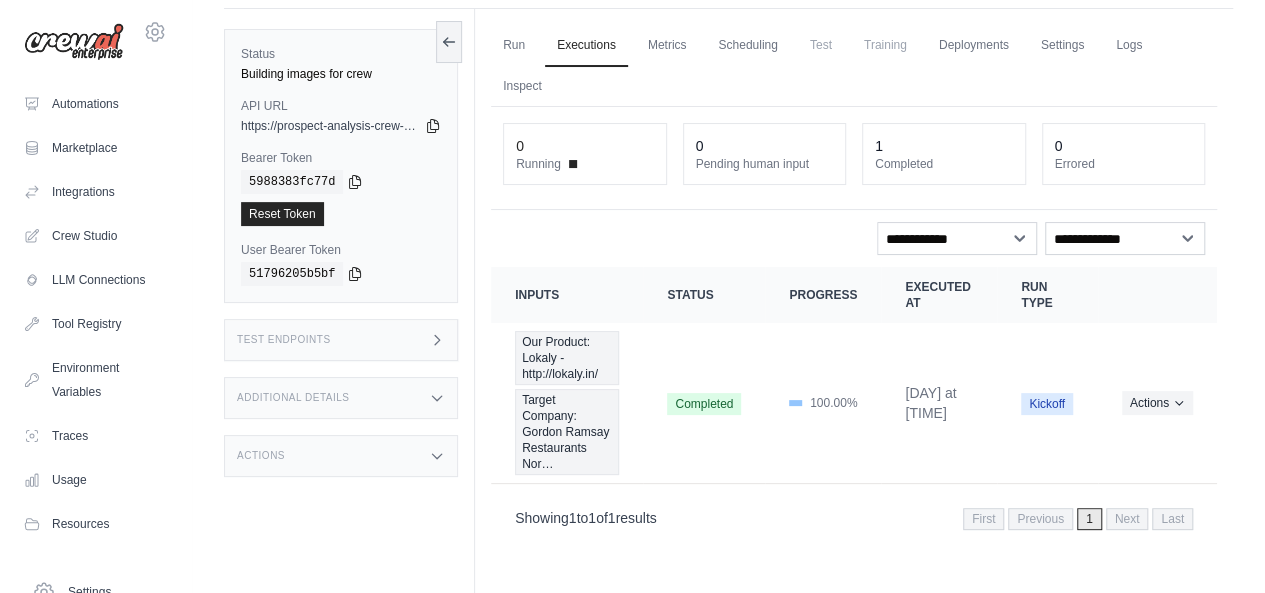 scroll, scrollTop: 84, scrollLeft: 0, axis: vertical 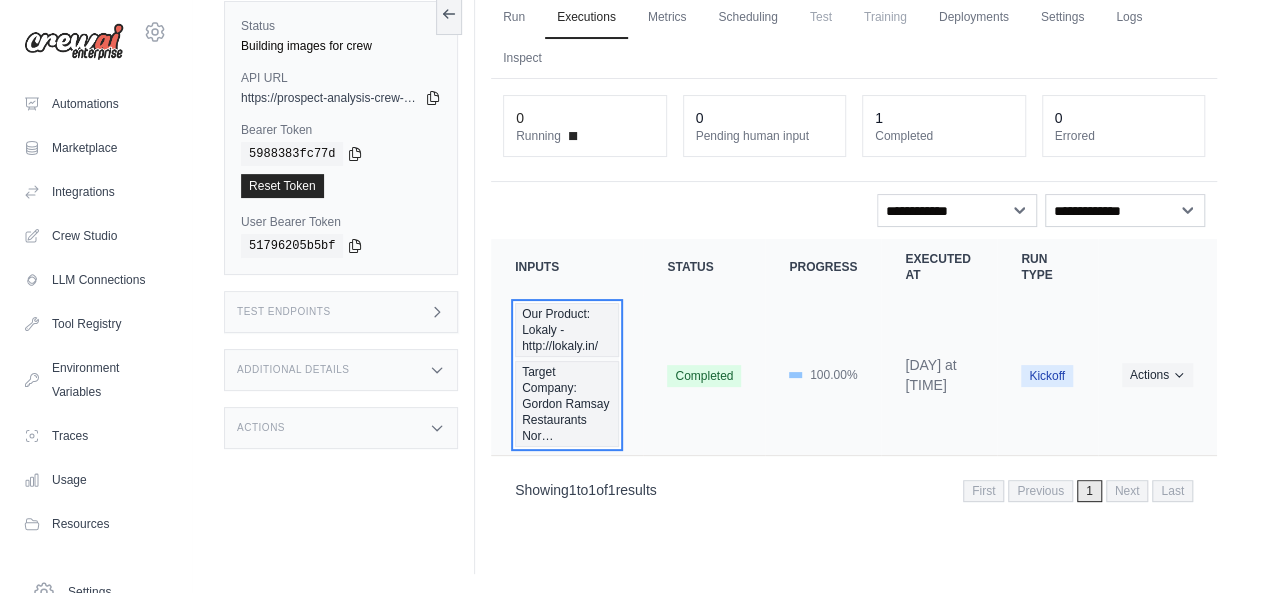 click on "Our Product:
Lokaly - http://lokaly.in/" at bounding box center [567, 330] 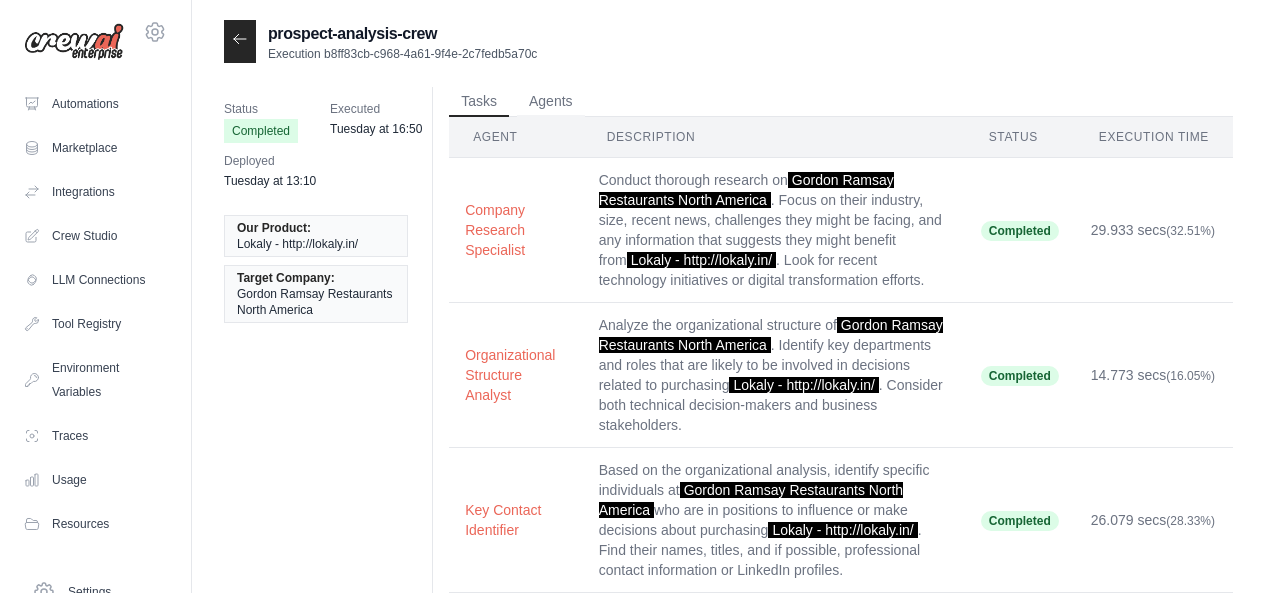 scroll, scrollTop: 0, scrollLeft: 0, axis: both 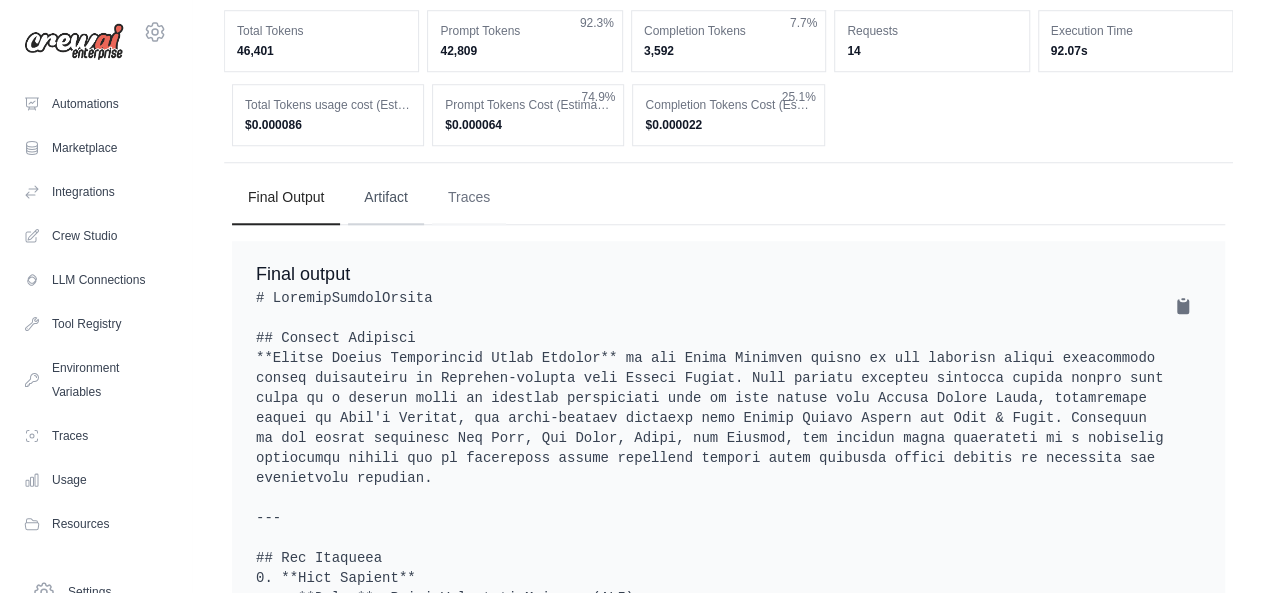 click on "Artifact" at bounding box center [386, 198] 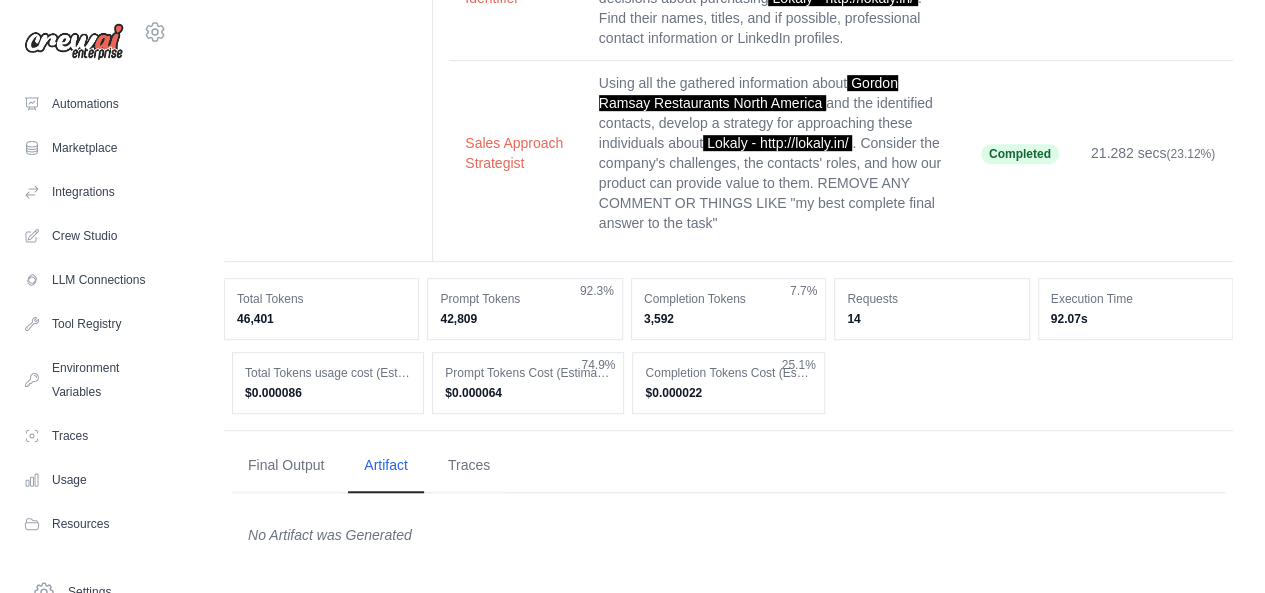 scroll, scrollTop: 528, scrollLeft: 0, axis: vertical 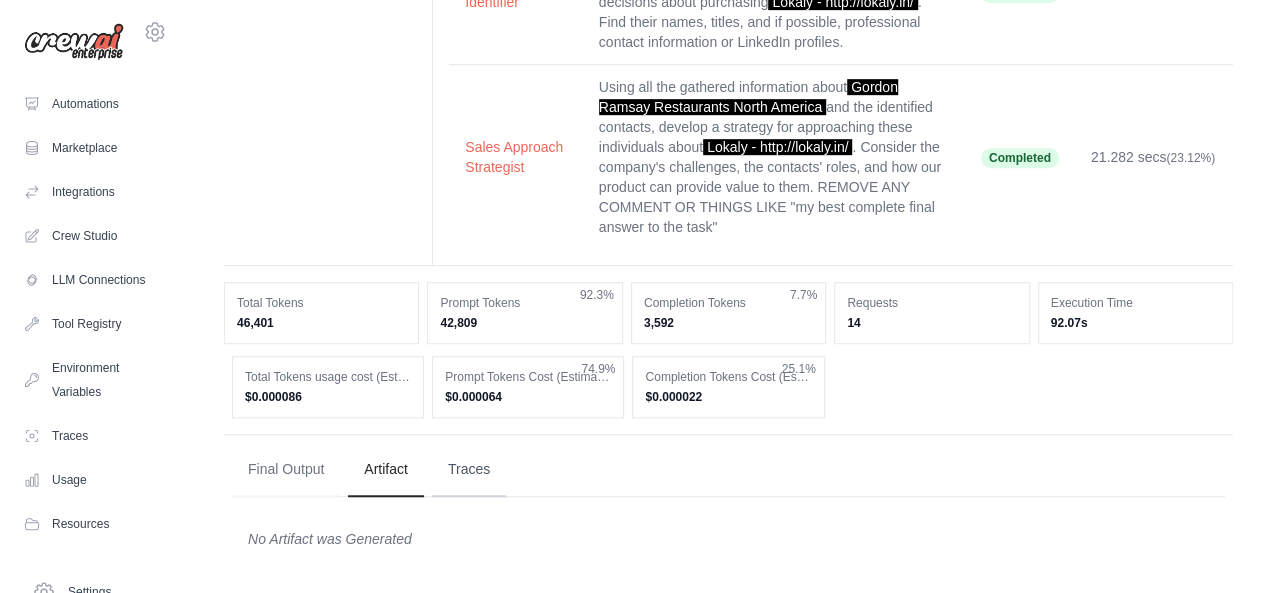 click on "Traces" at bounding box center (469, 470) 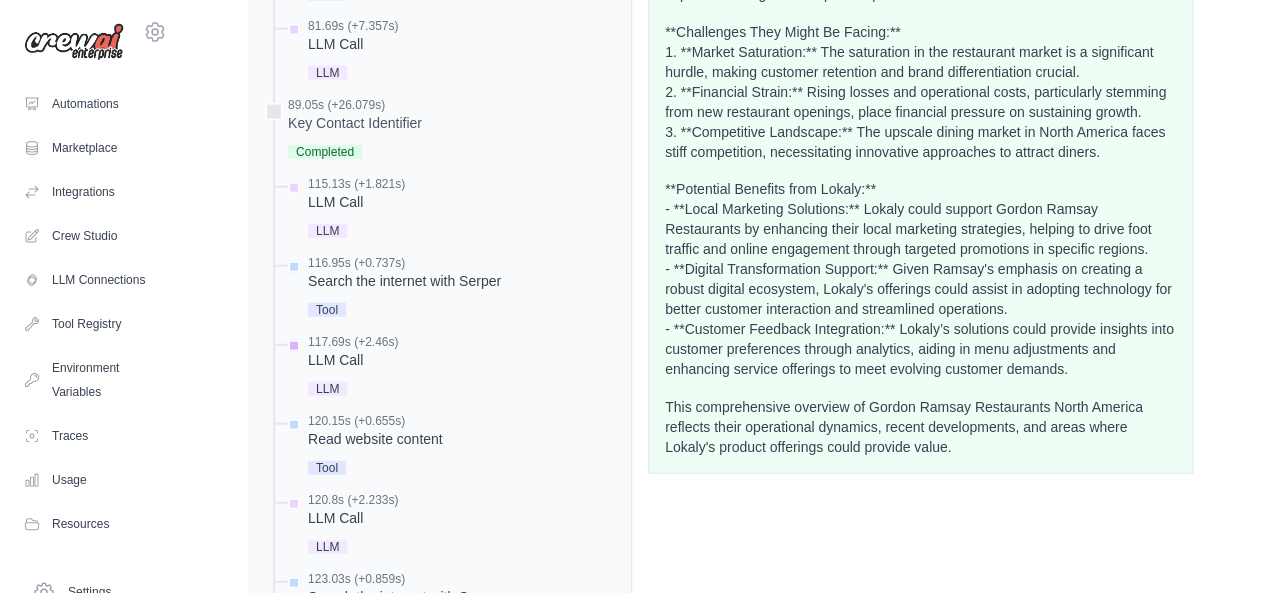 scroll, scrollTop: 2776, scrollLeft: 0, axis: vertical 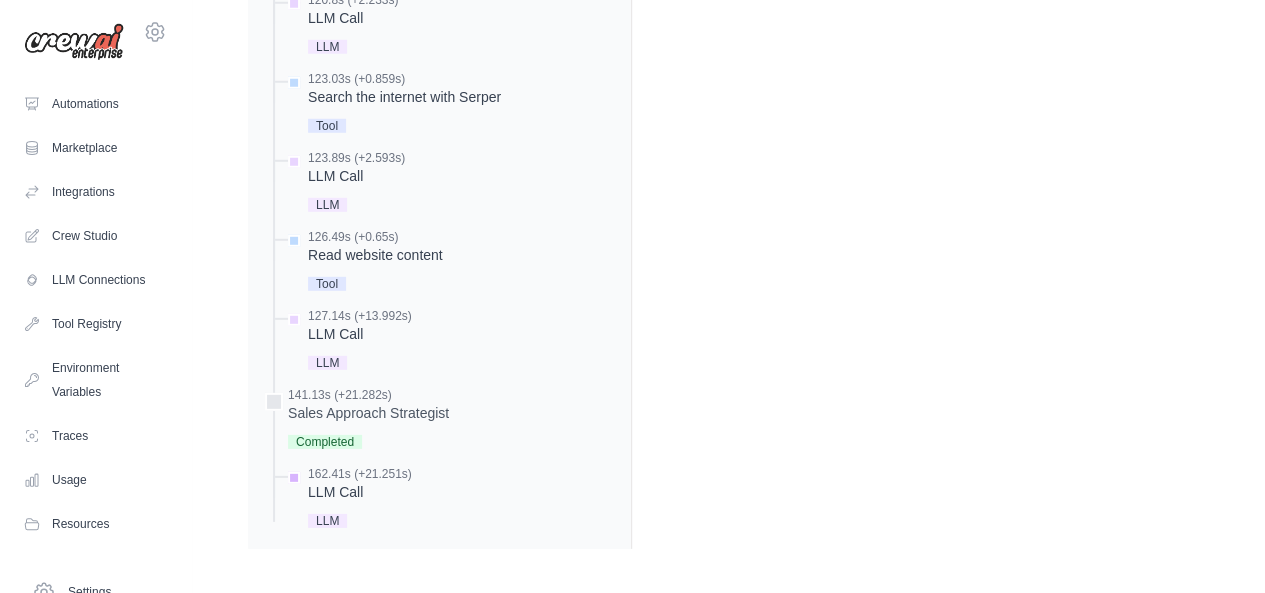 click on "LLM Call" at bounding box center (360, 492) 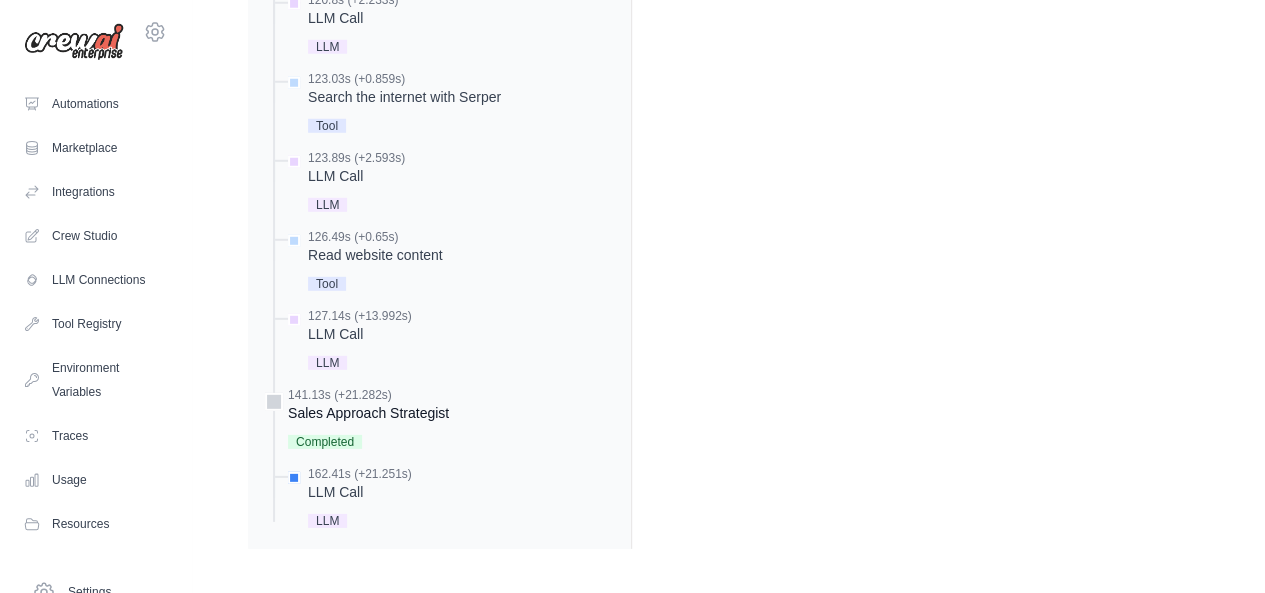 click on "Sales Approach Strategist" at bounding box center (368, 413) 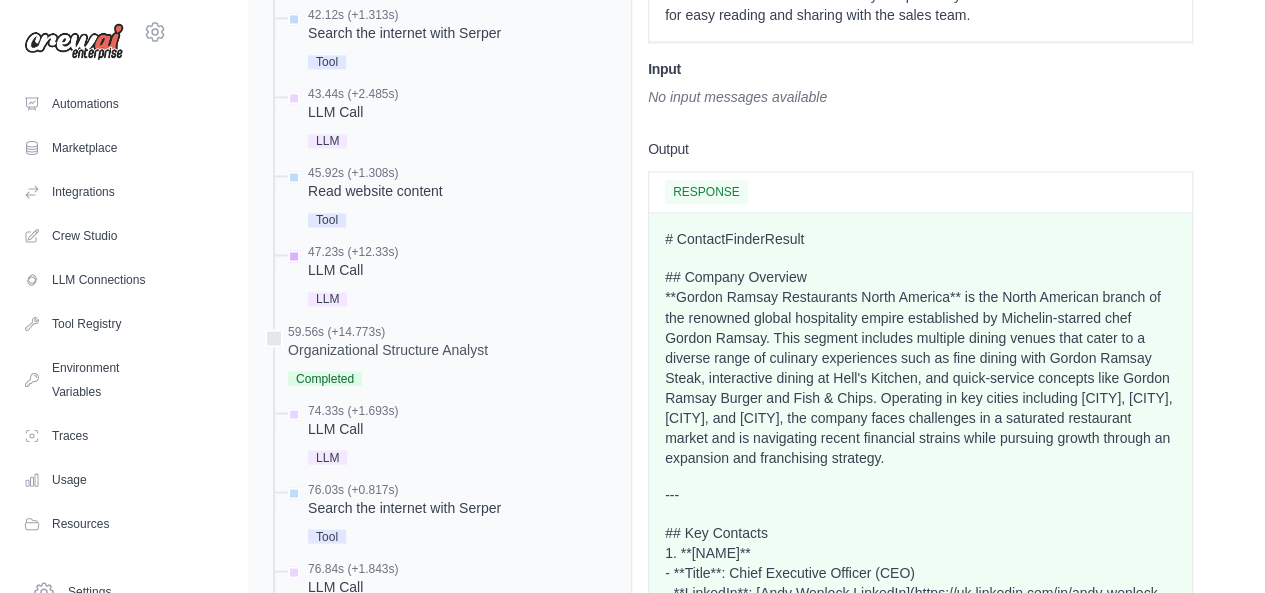 scroll, scrollTop: 776, scrollLeft: 0, axis: vertical 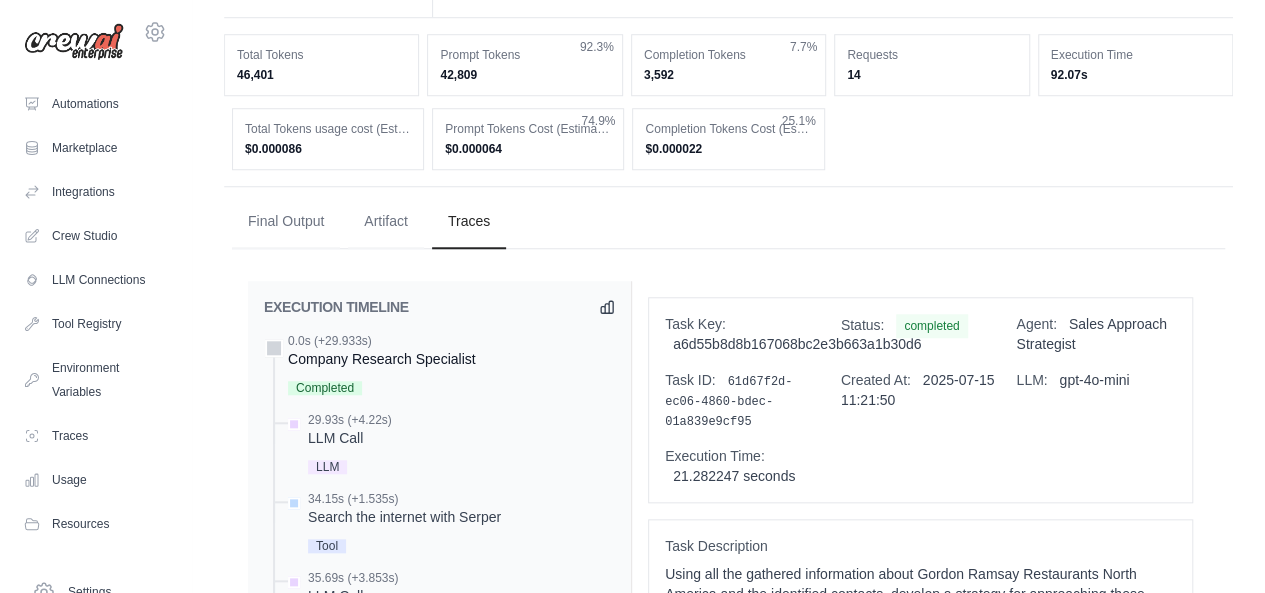 click on "Company Research Specialist" at bounding box center (382, 359) 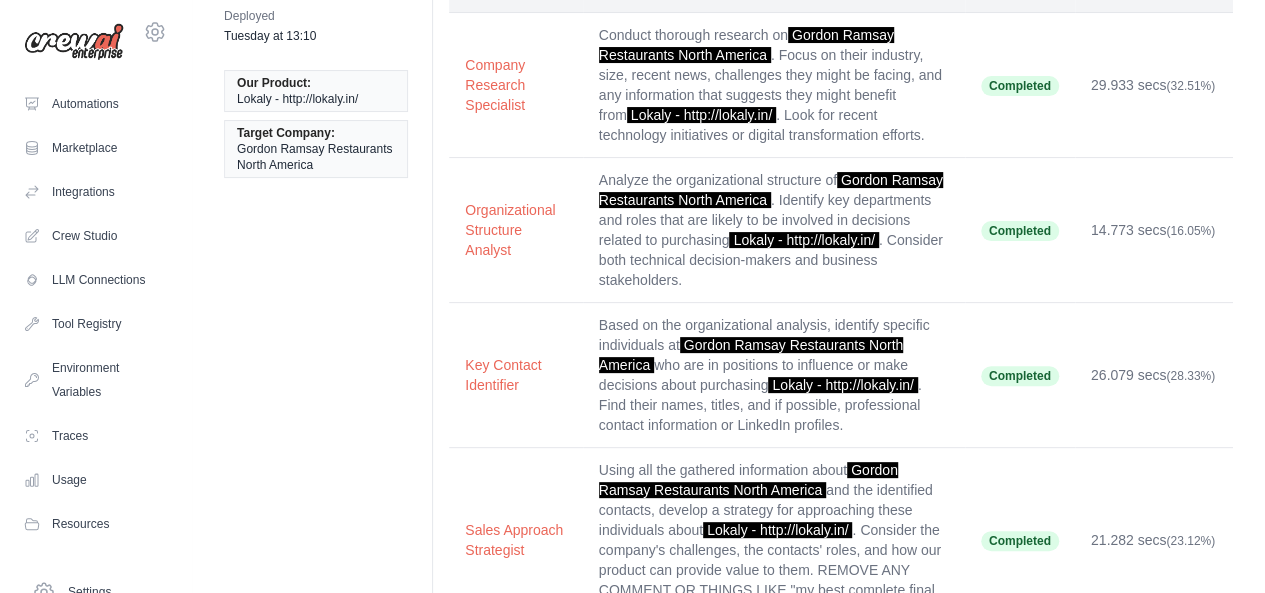 scroll, scrollTop: 0, scrollLeft: 0, axis: both 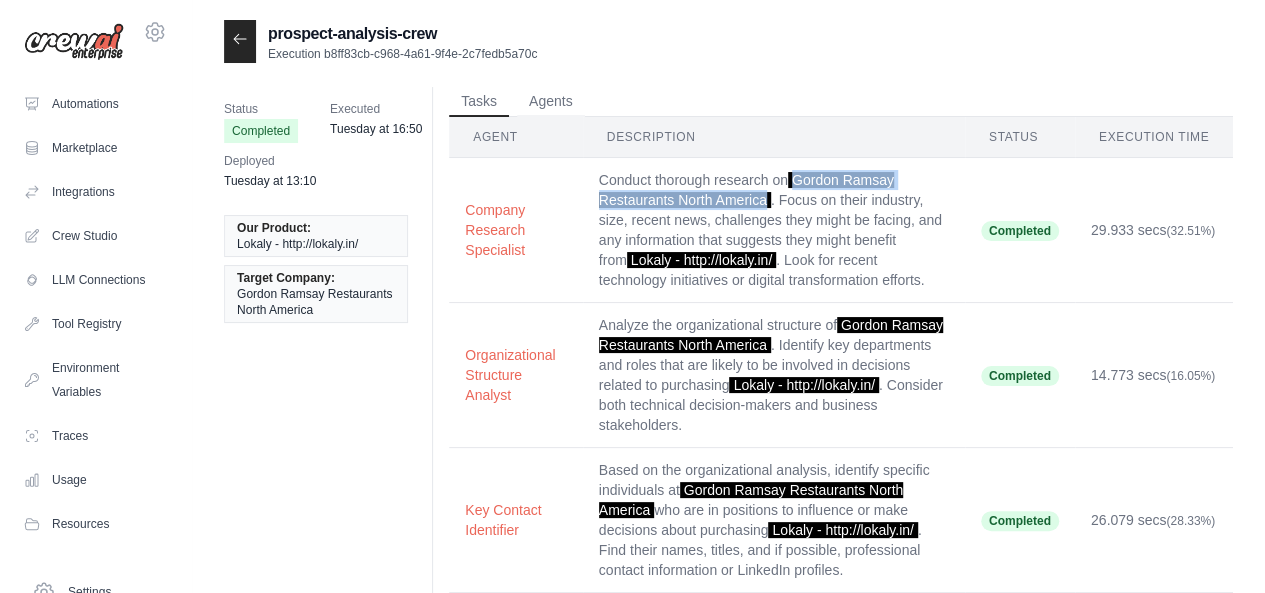 drag, startPoint x: 796, startPoint y: 175, endPoint x: 764, endPoint y: 195, distance: 37.735924 